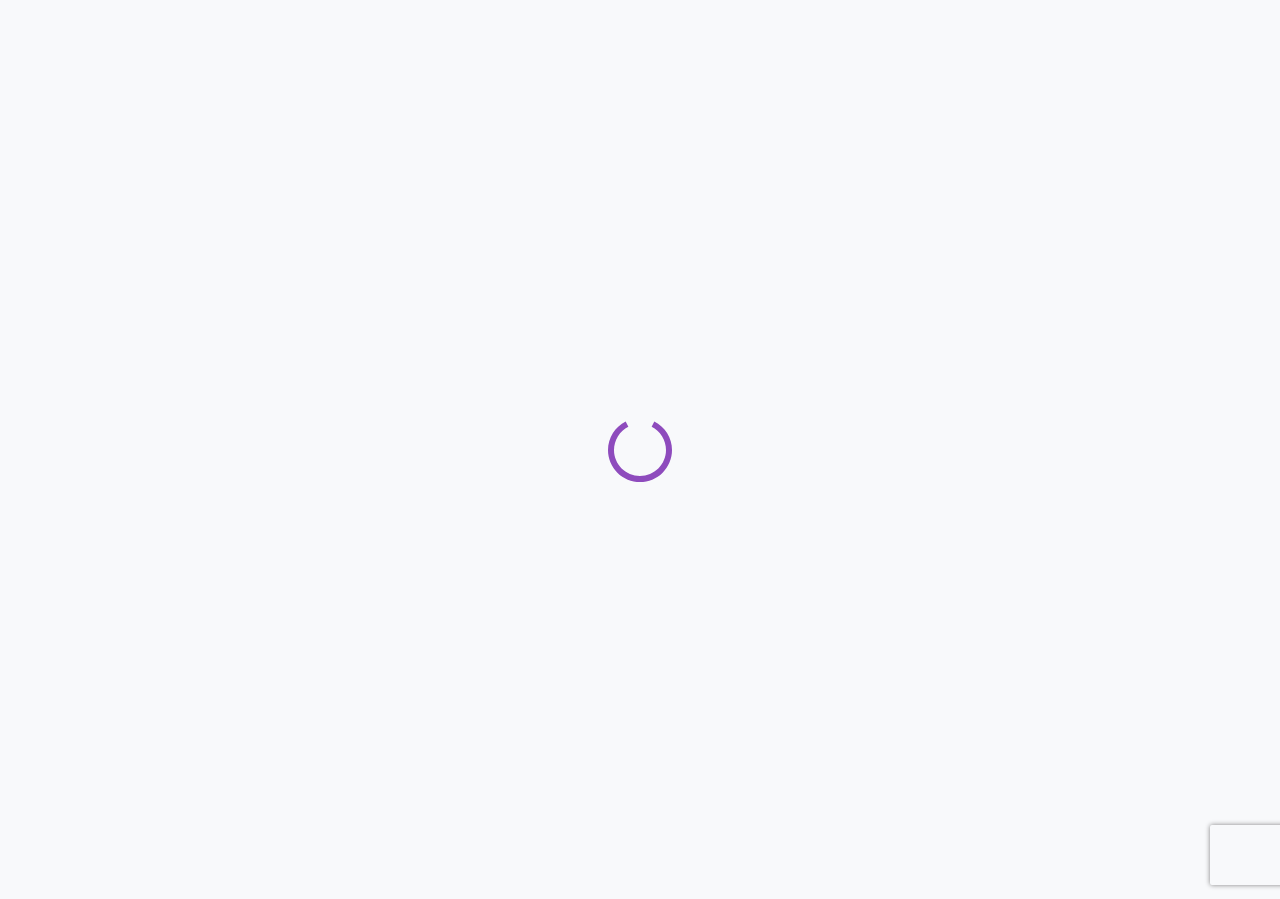 scroll, scrollTop: 0, scrollLeft: 0, axis: both 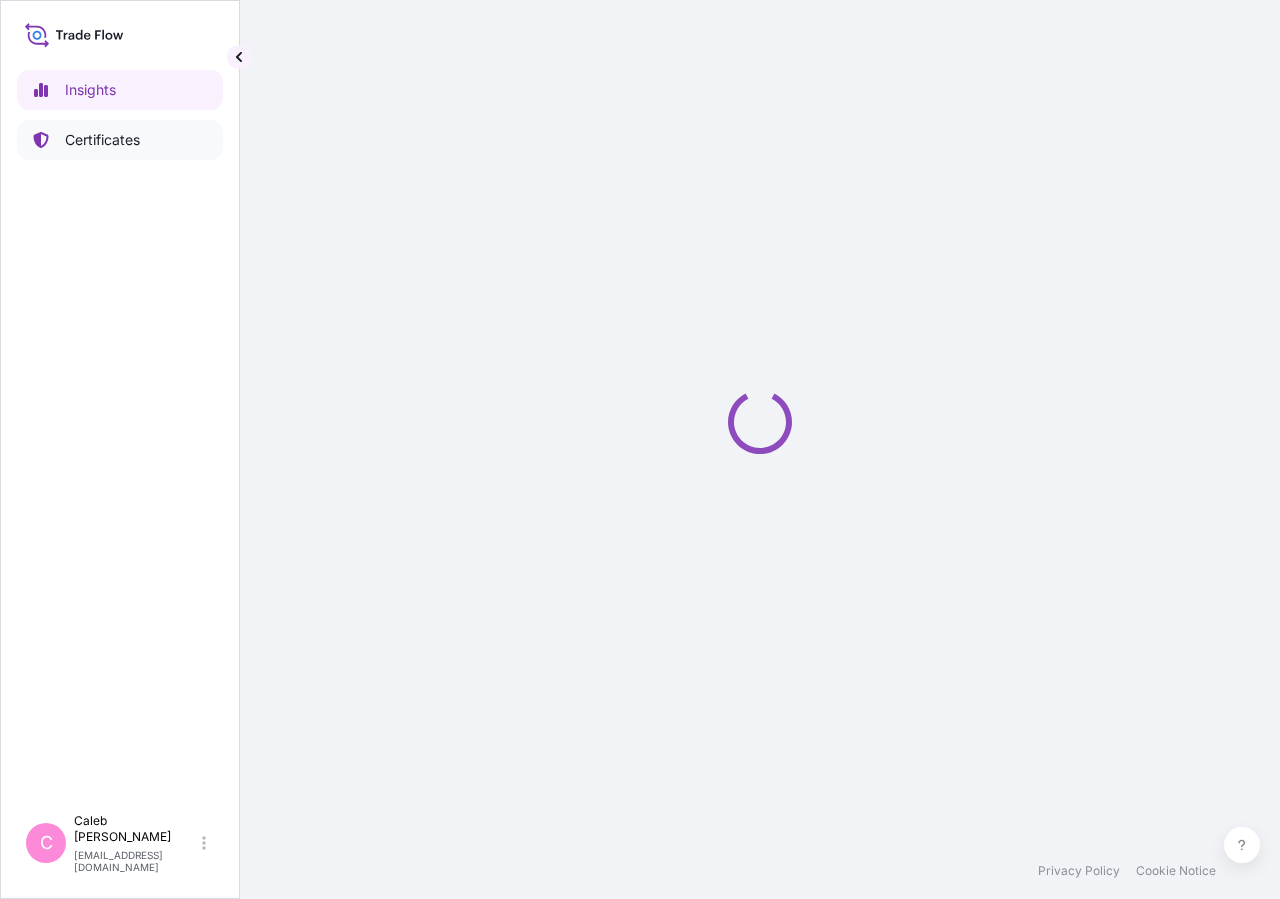 click on "Certificates" at bounding box center (102, 140) 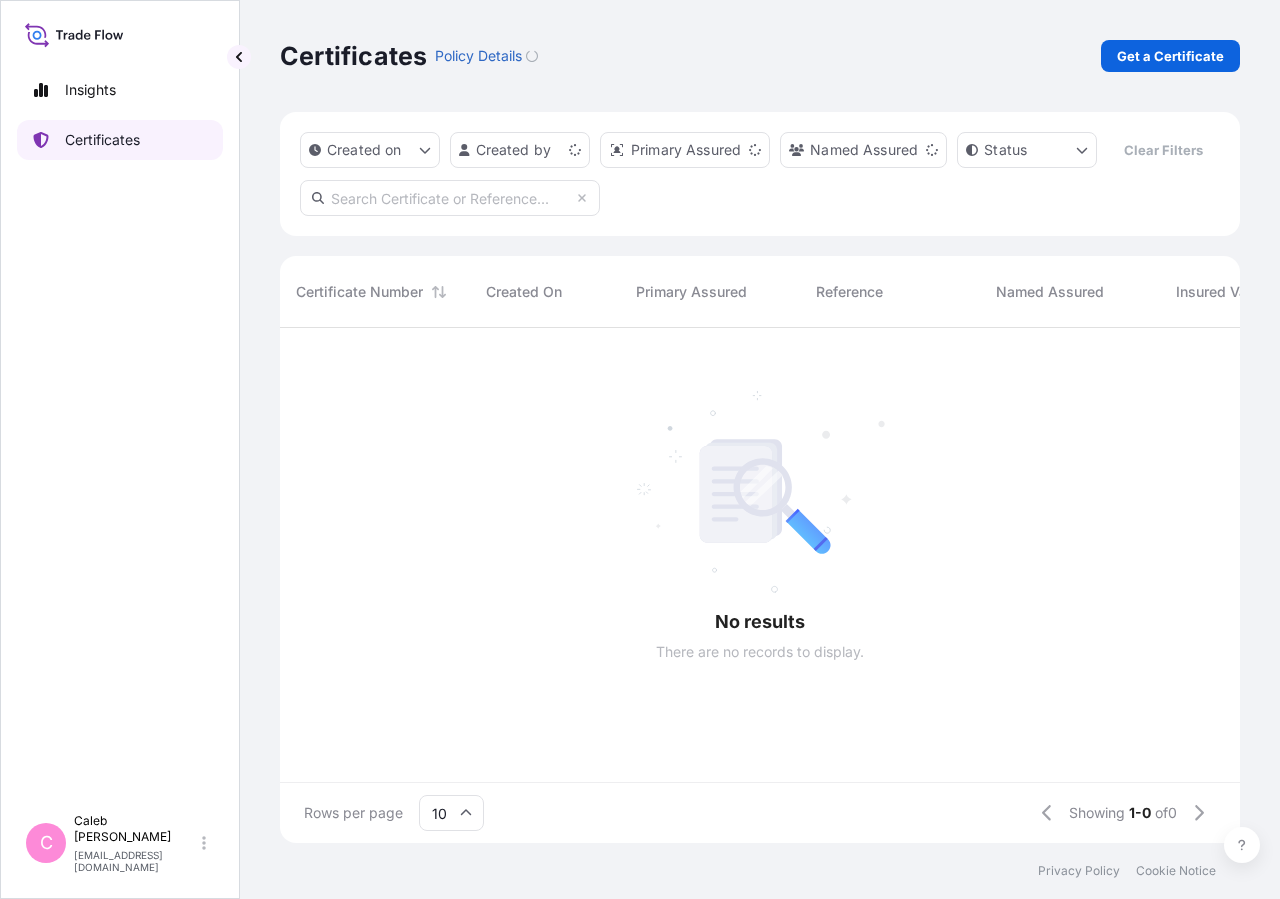 scroll, scrollTop: 18, scrollLeft: 18, axis: both 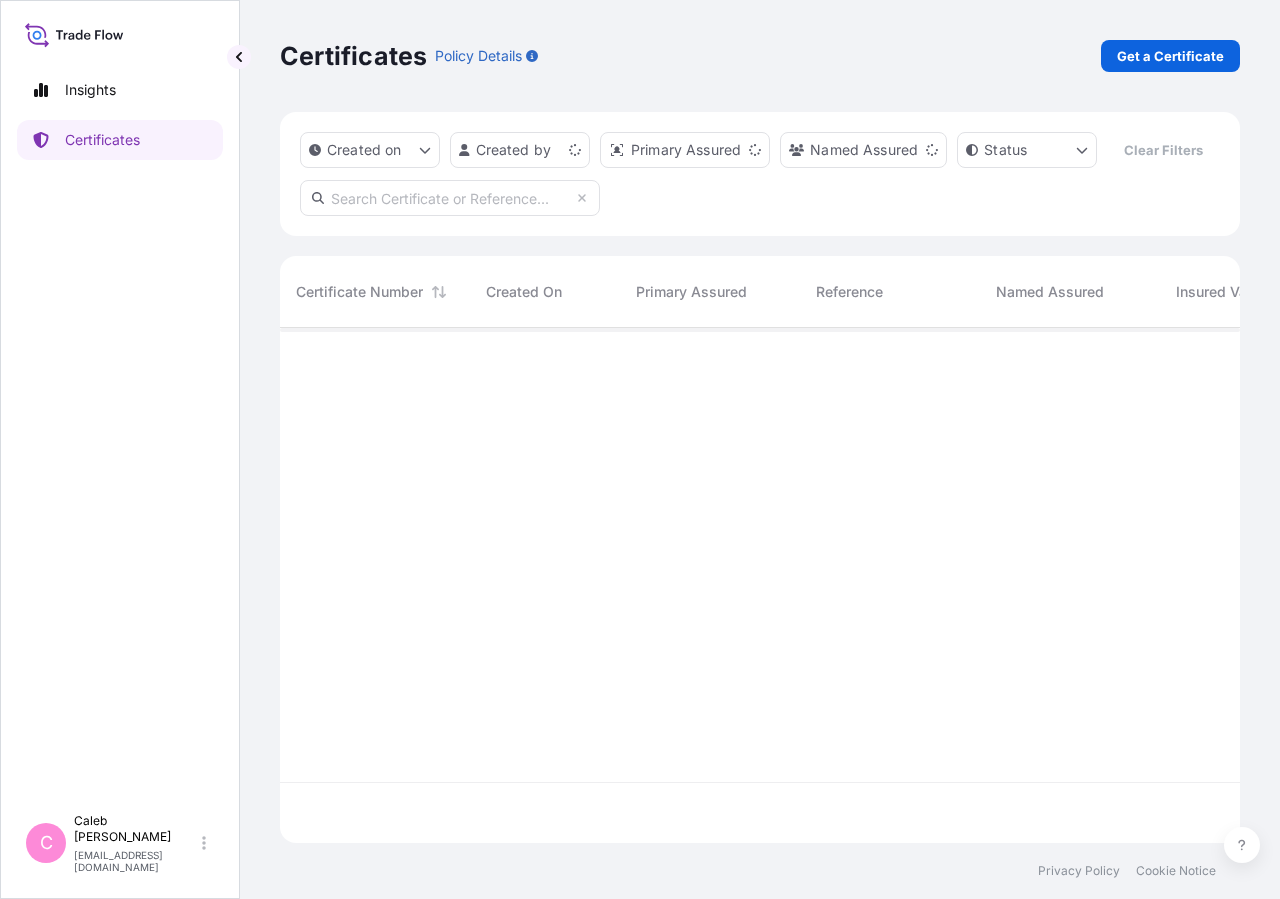 click at bounding box center (450, 198) 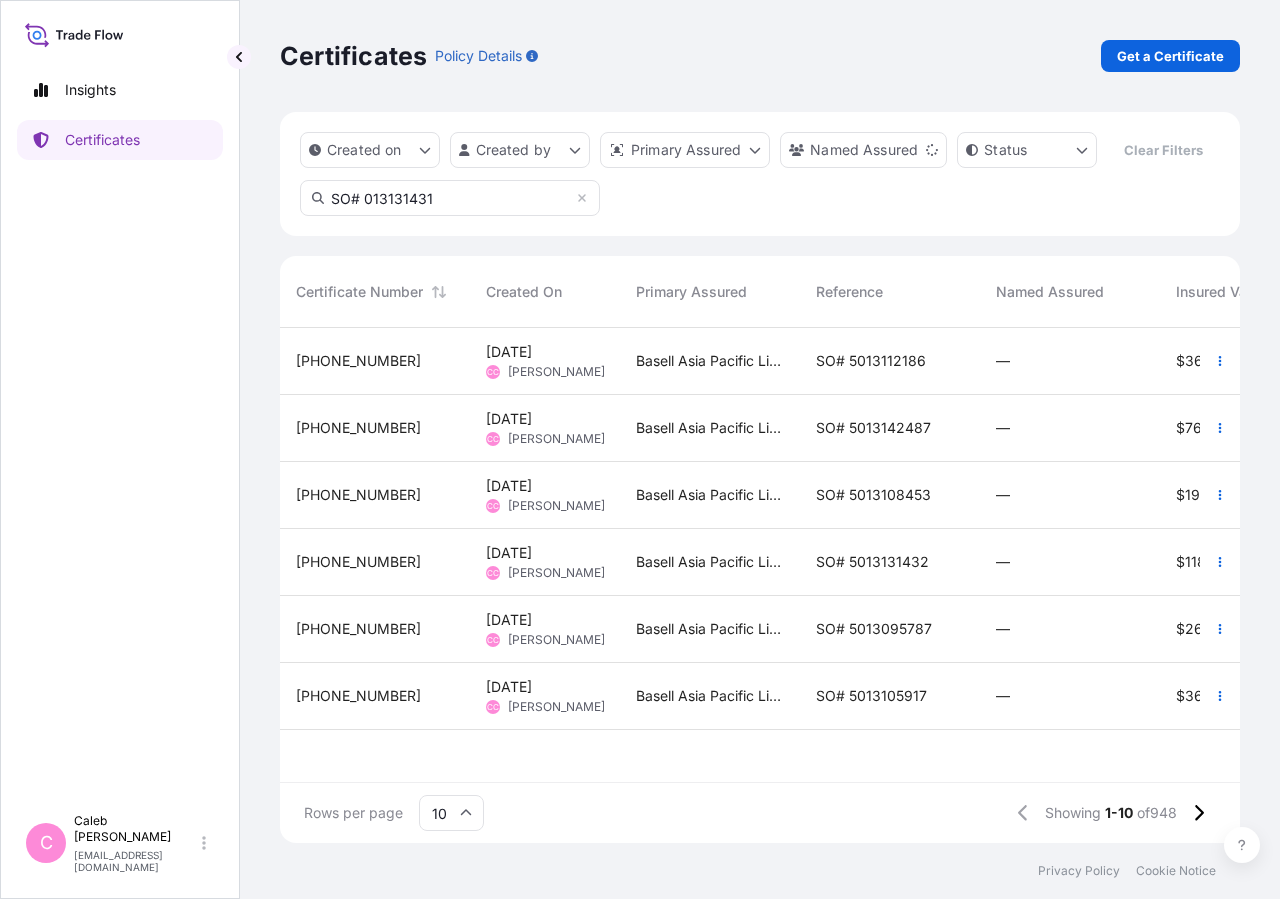 click on "SO# 013131431" at bounding box center [450, 198] 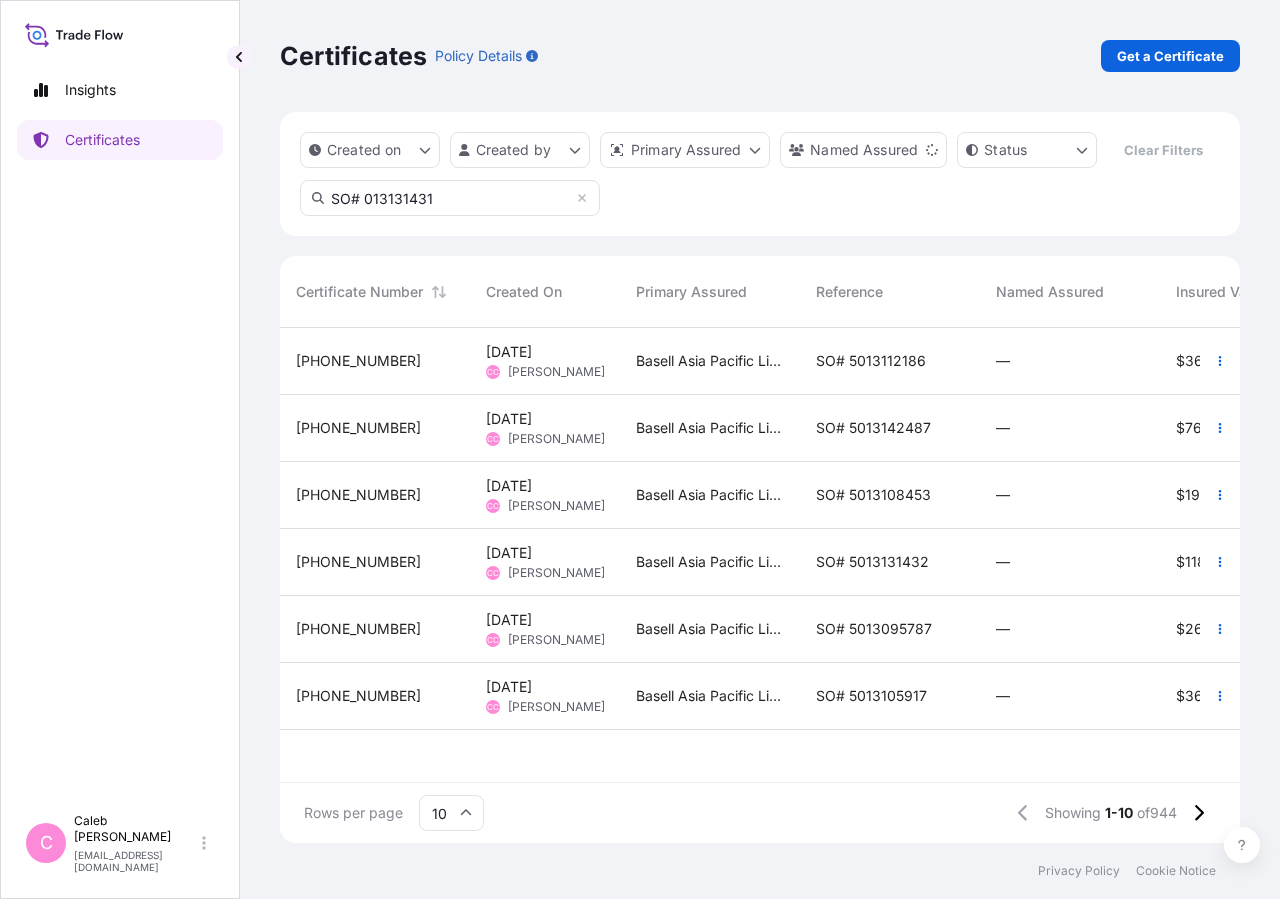 type on "SO# 5013131431" 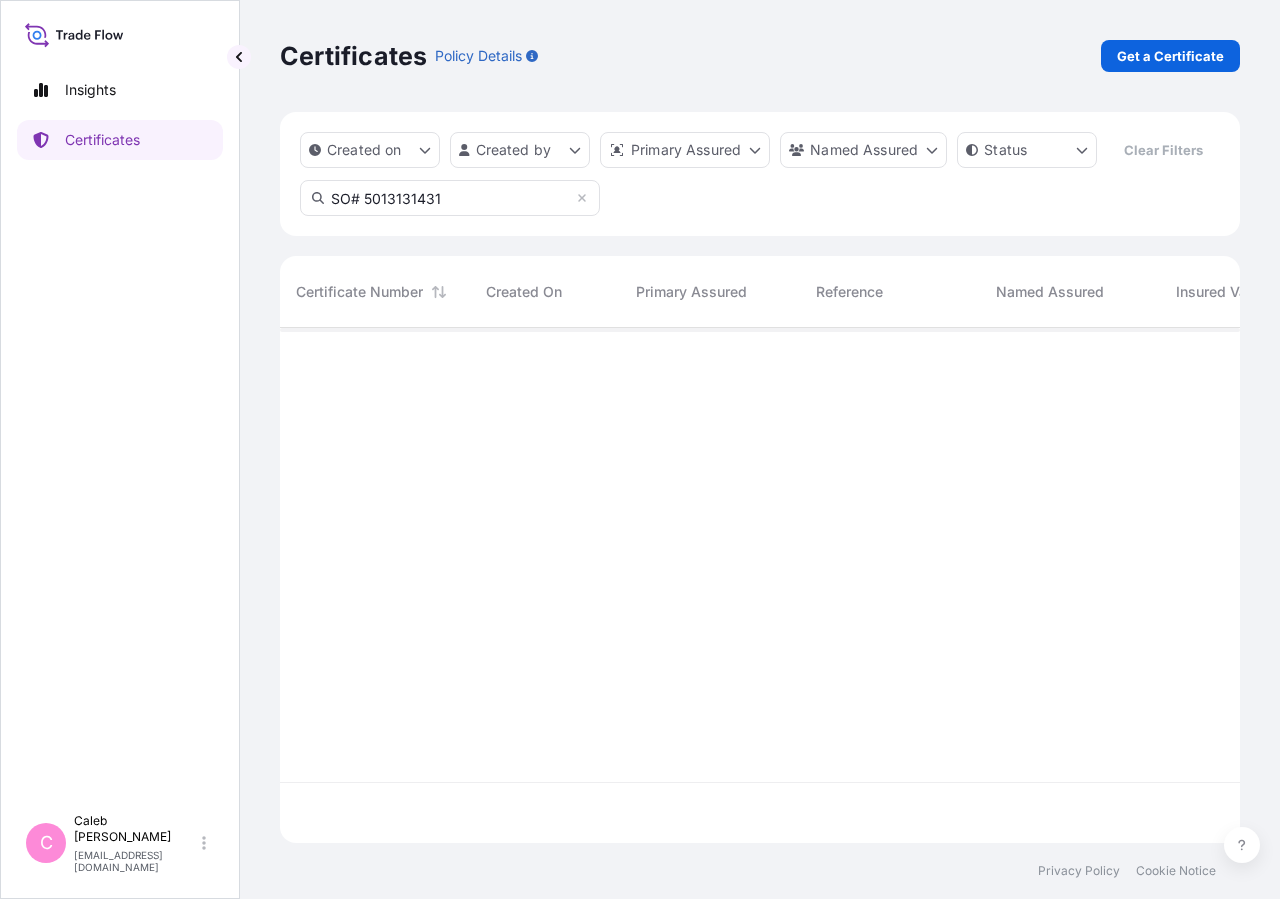 click on "SO# 5013131431" at bounding box center [450, 198] 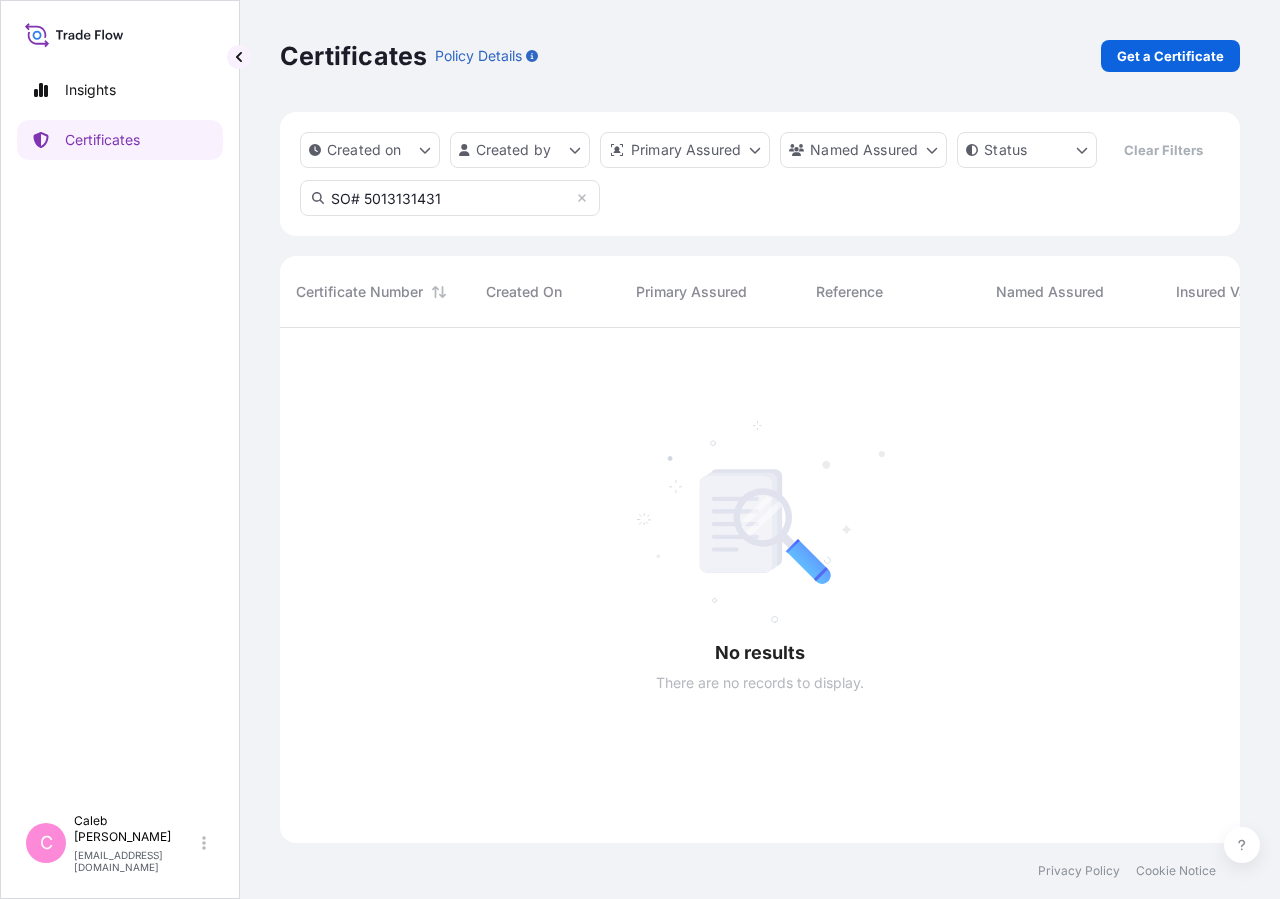 scroll, scrollTop: 18, scrollLeft: 18, axis: both 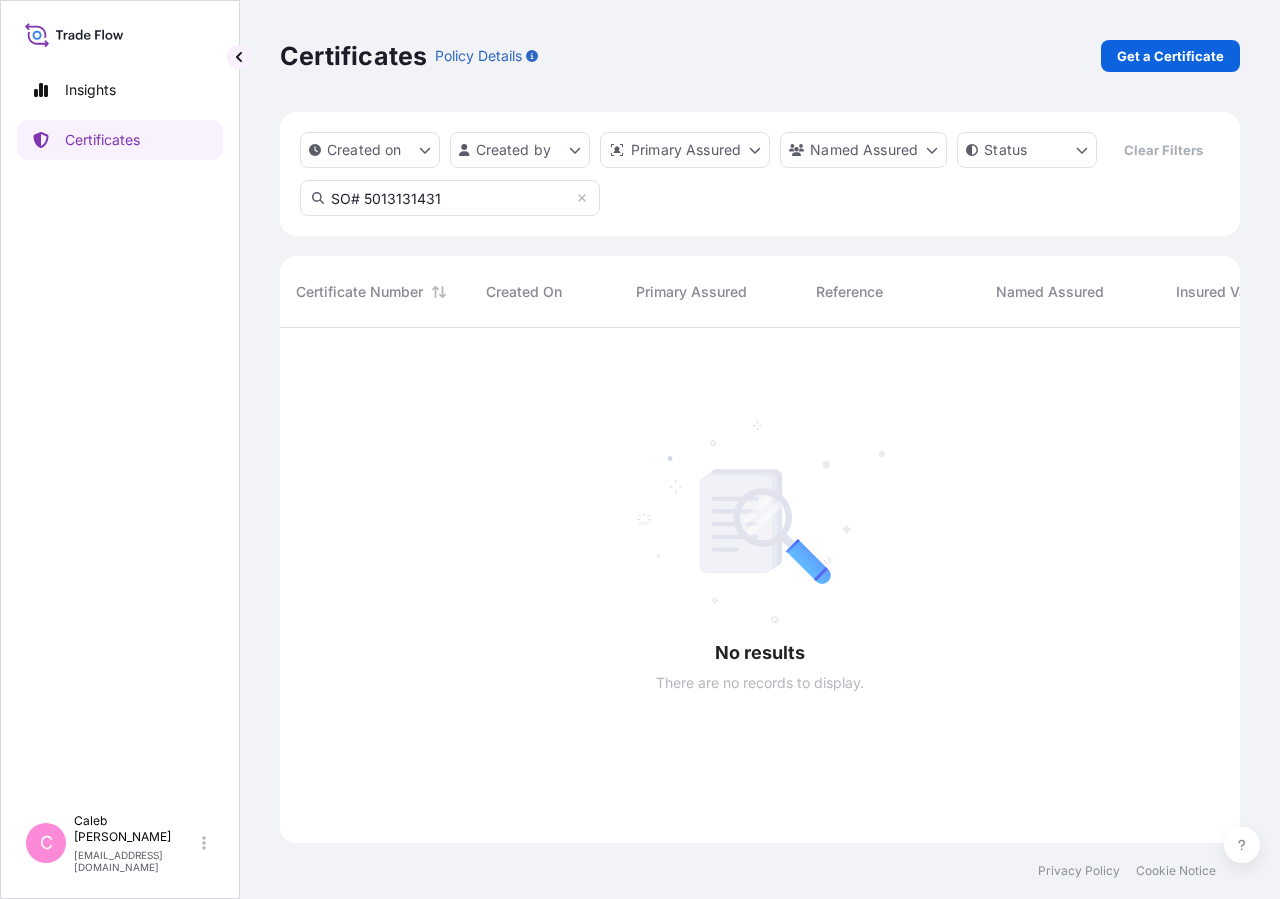 drag, startPoint x: 110, startPoint y: 264, endPoint x: 90, endPoint y: 265, distance: 20.024984 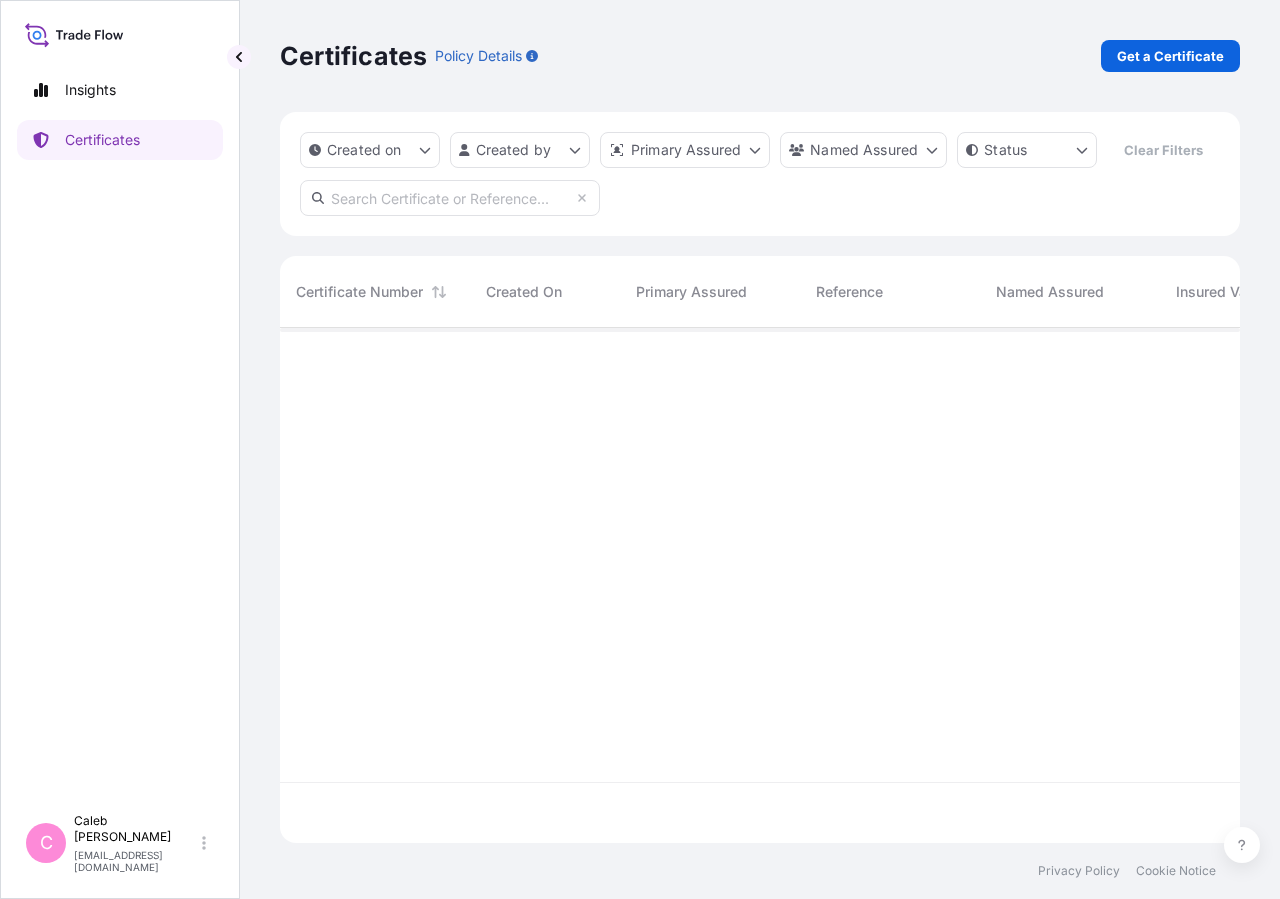 scroll, scrollTop: 467, scrollLeft: 943, axis: both 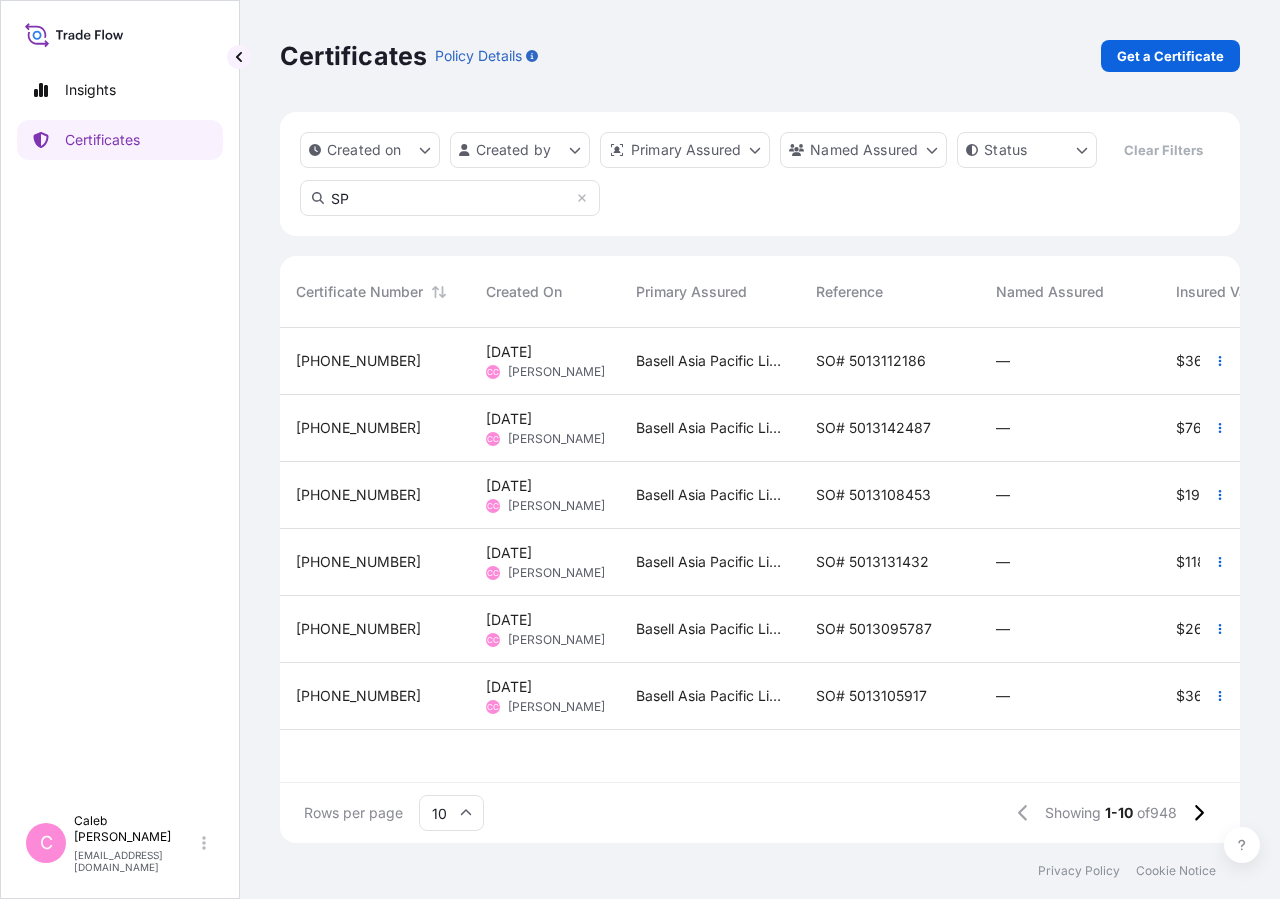 type on "S" 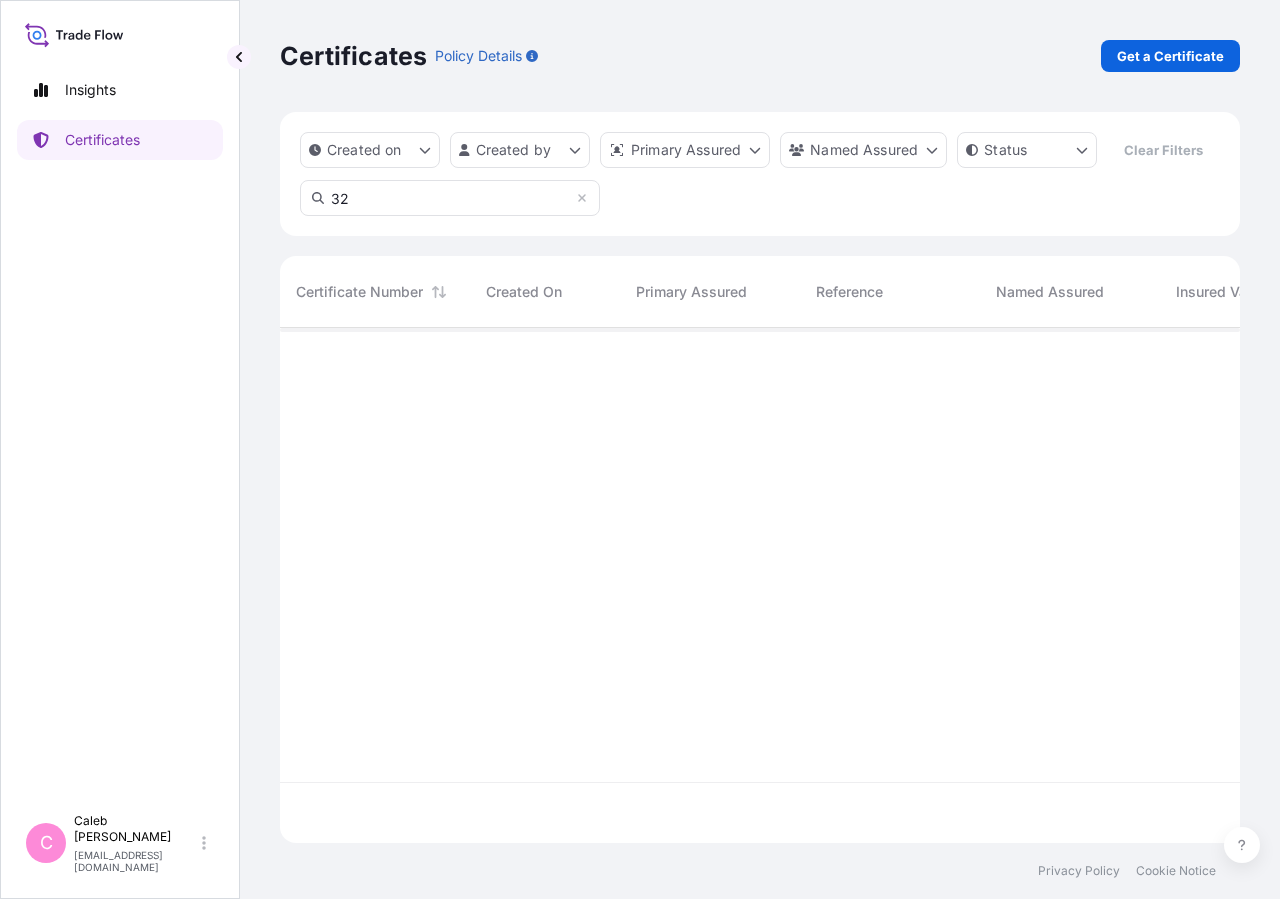 type on "3" 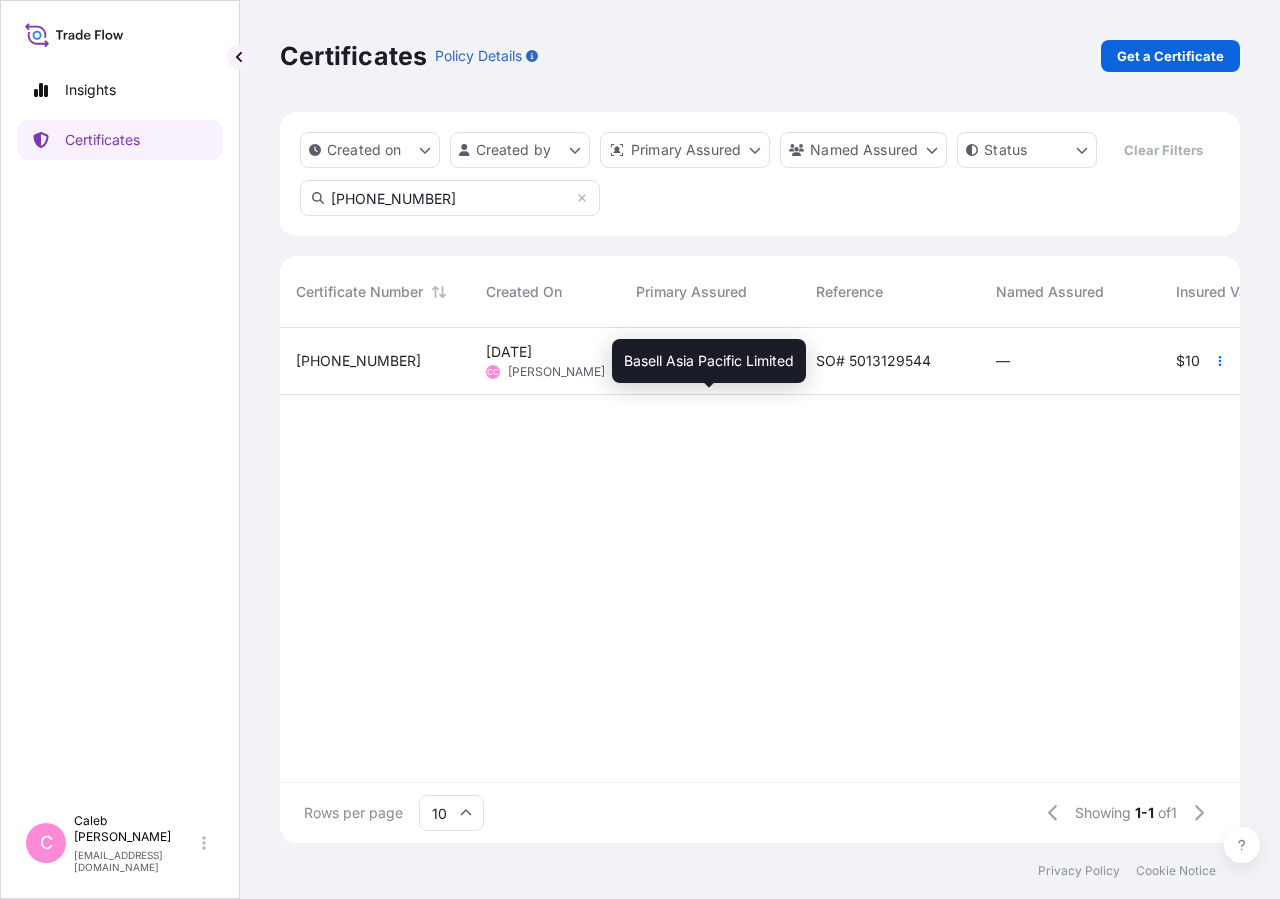 type on "[PHONE_NUMBER]" 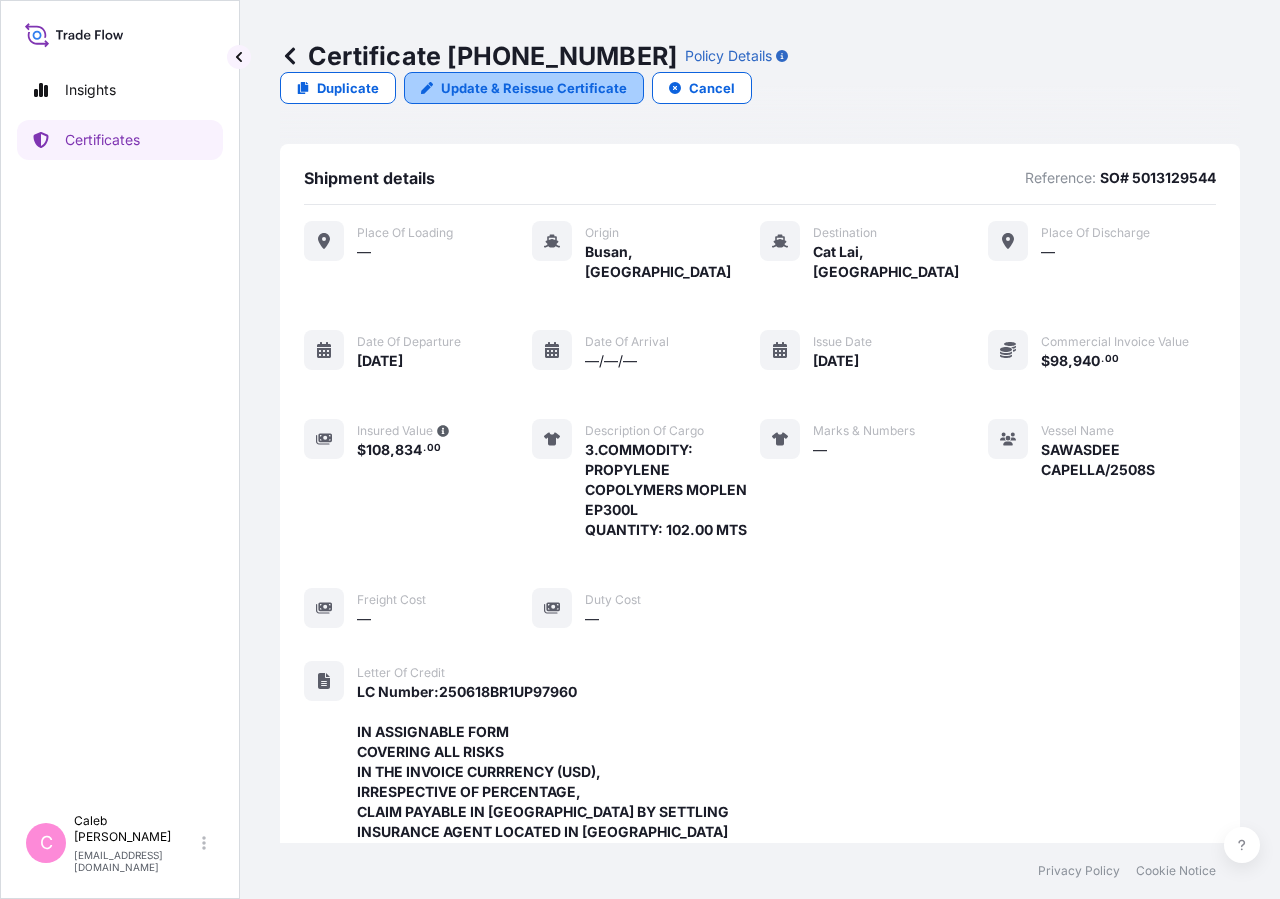click on "Update & Reissue Certificate" at bounding box center [534, 88] 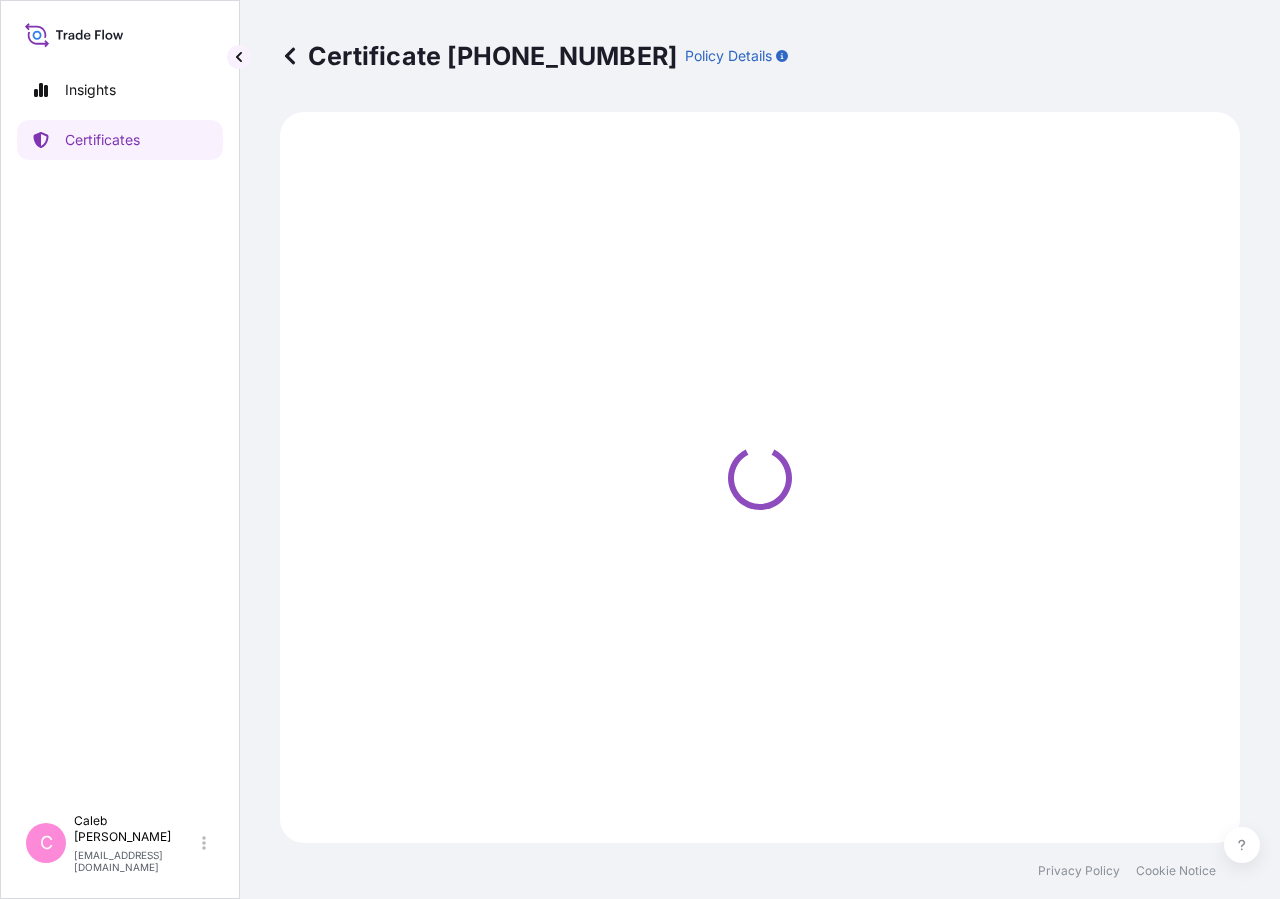 select on "Sea" 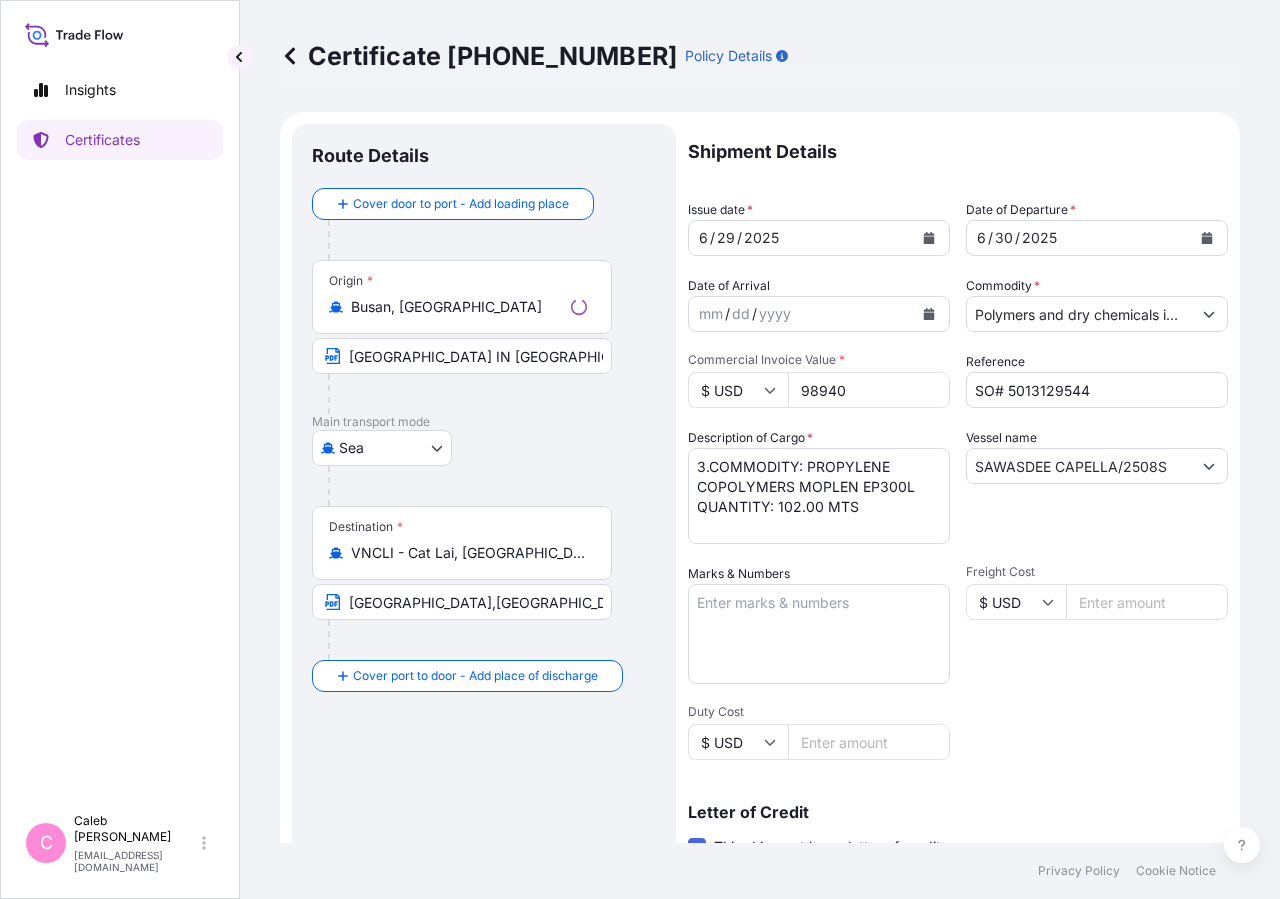 select on "32034" 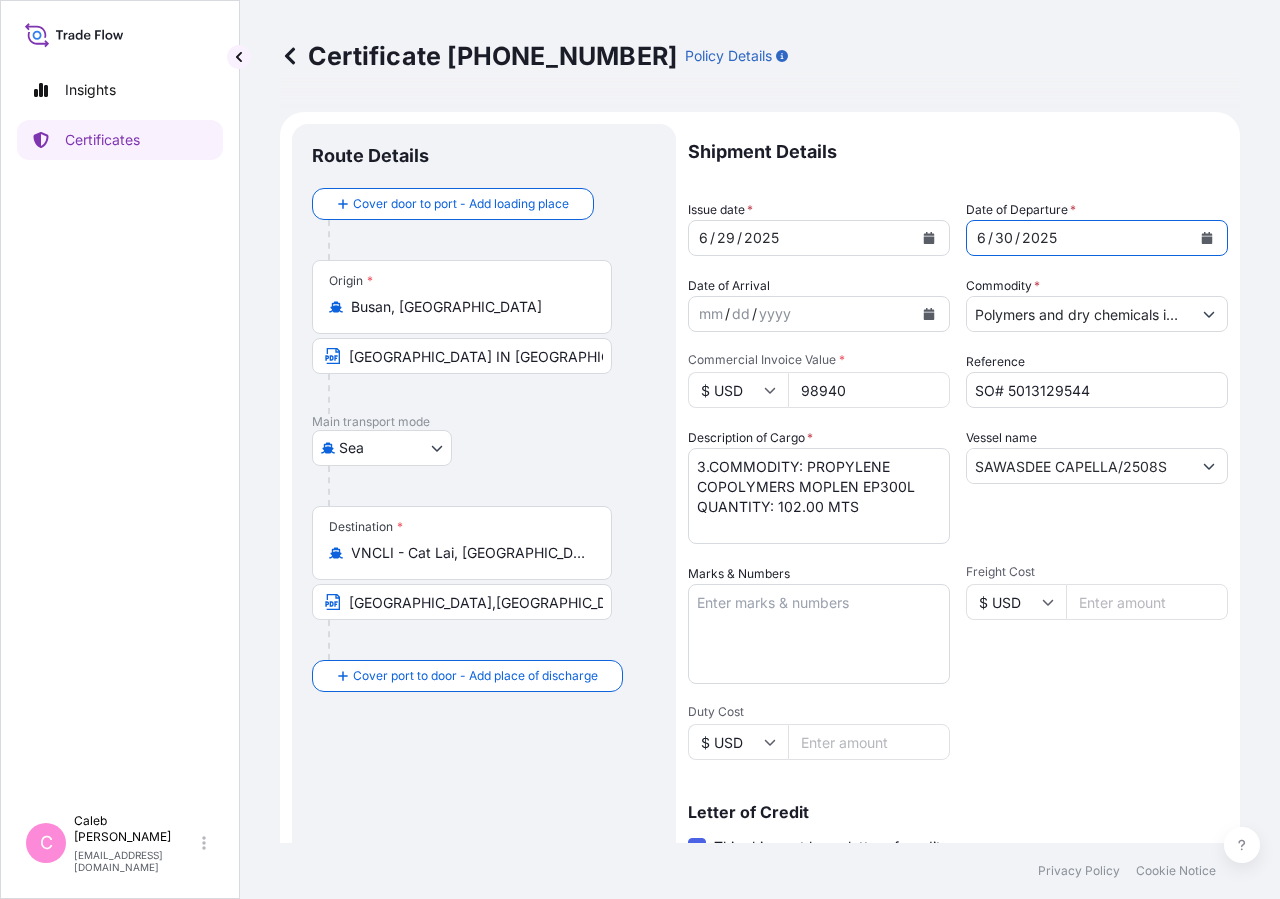 click at bounding box center [1207, 238] 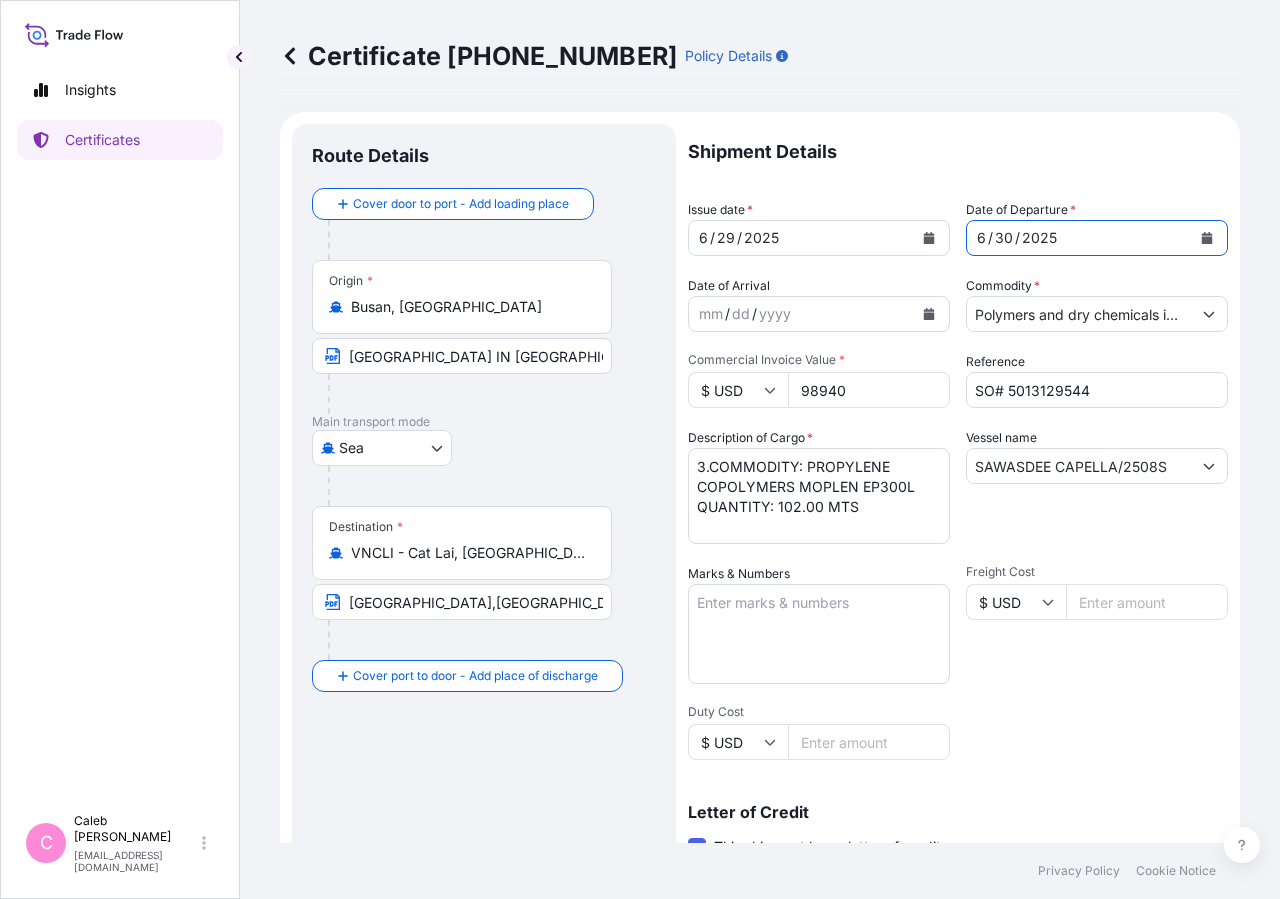 click at bounding box center (929, 238) 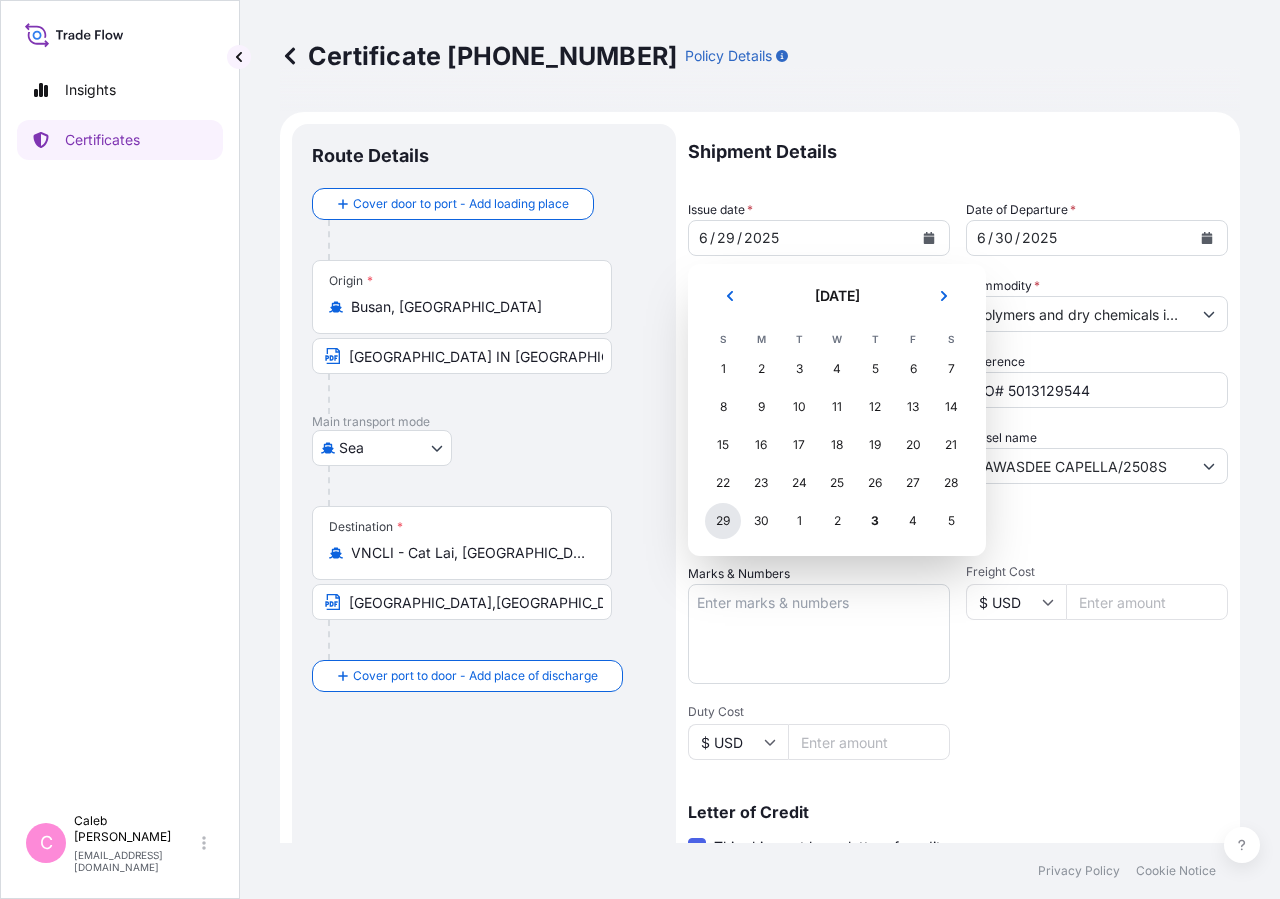 click on "29" at bounding box center (723, 521) 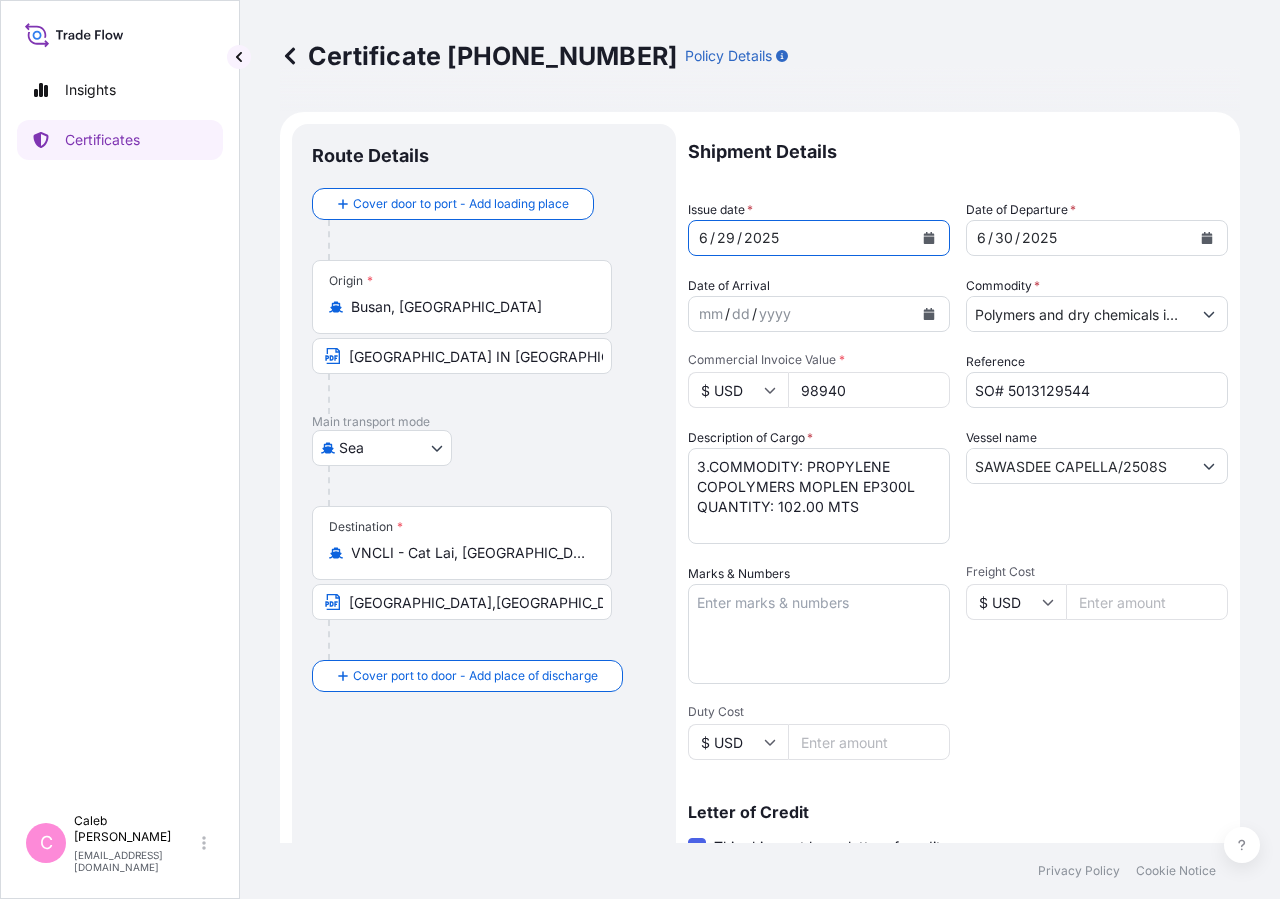 click on "Shipment Details" at bounding box center [958, 152] 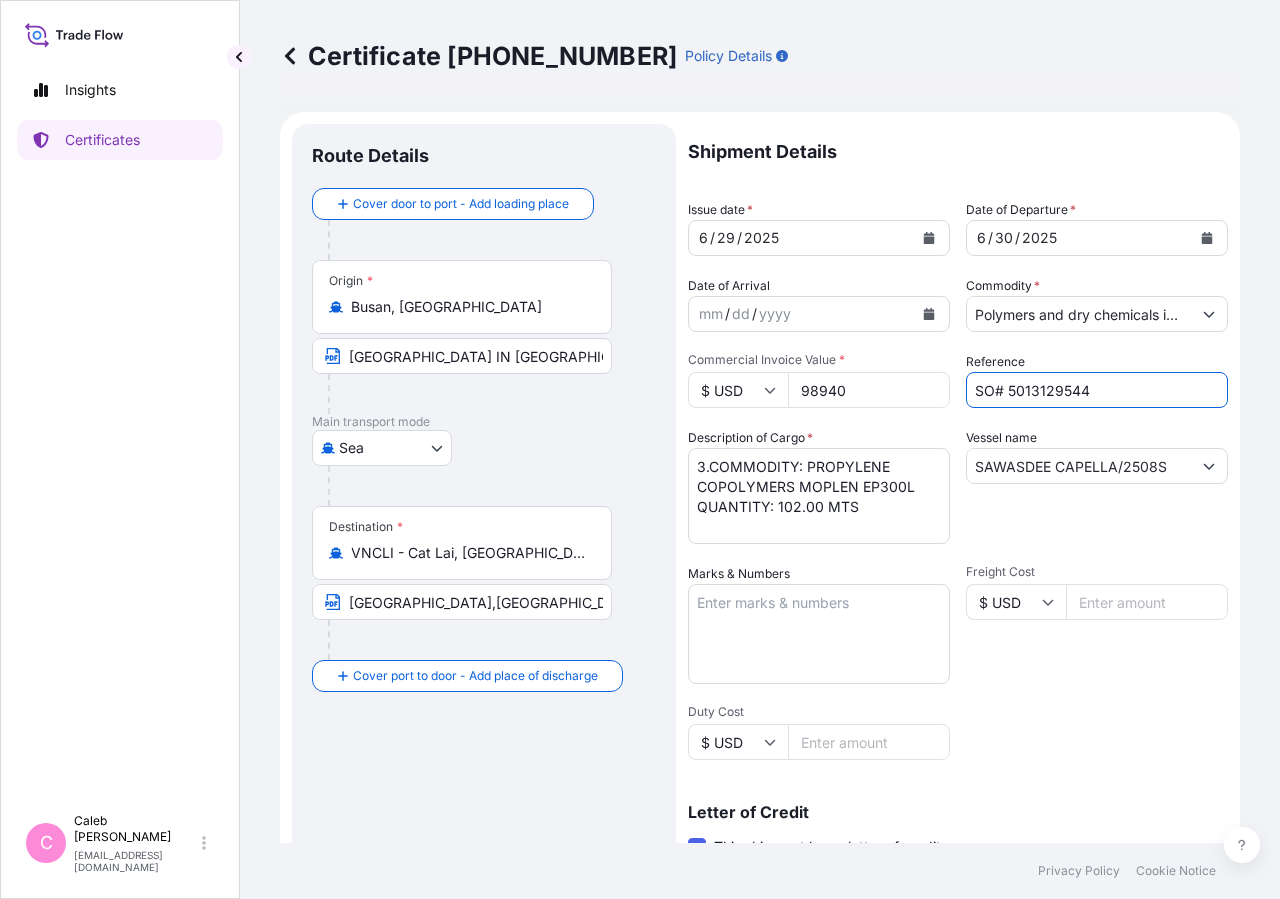 click on "SO# 5013129544" at bounding box center [1097, 390] 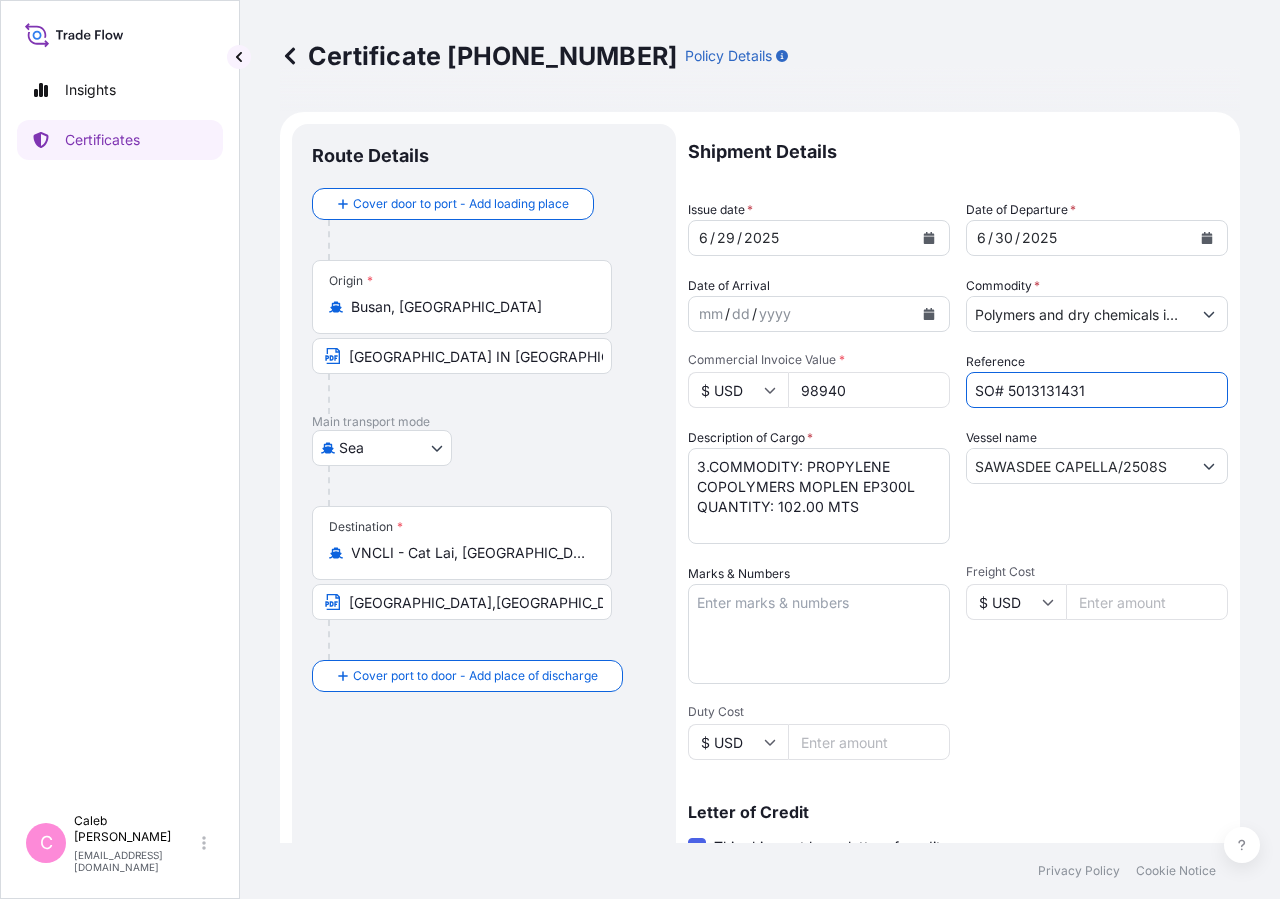 scroll, scrollTop: 442, scrollLeft: 0, axis: vertical 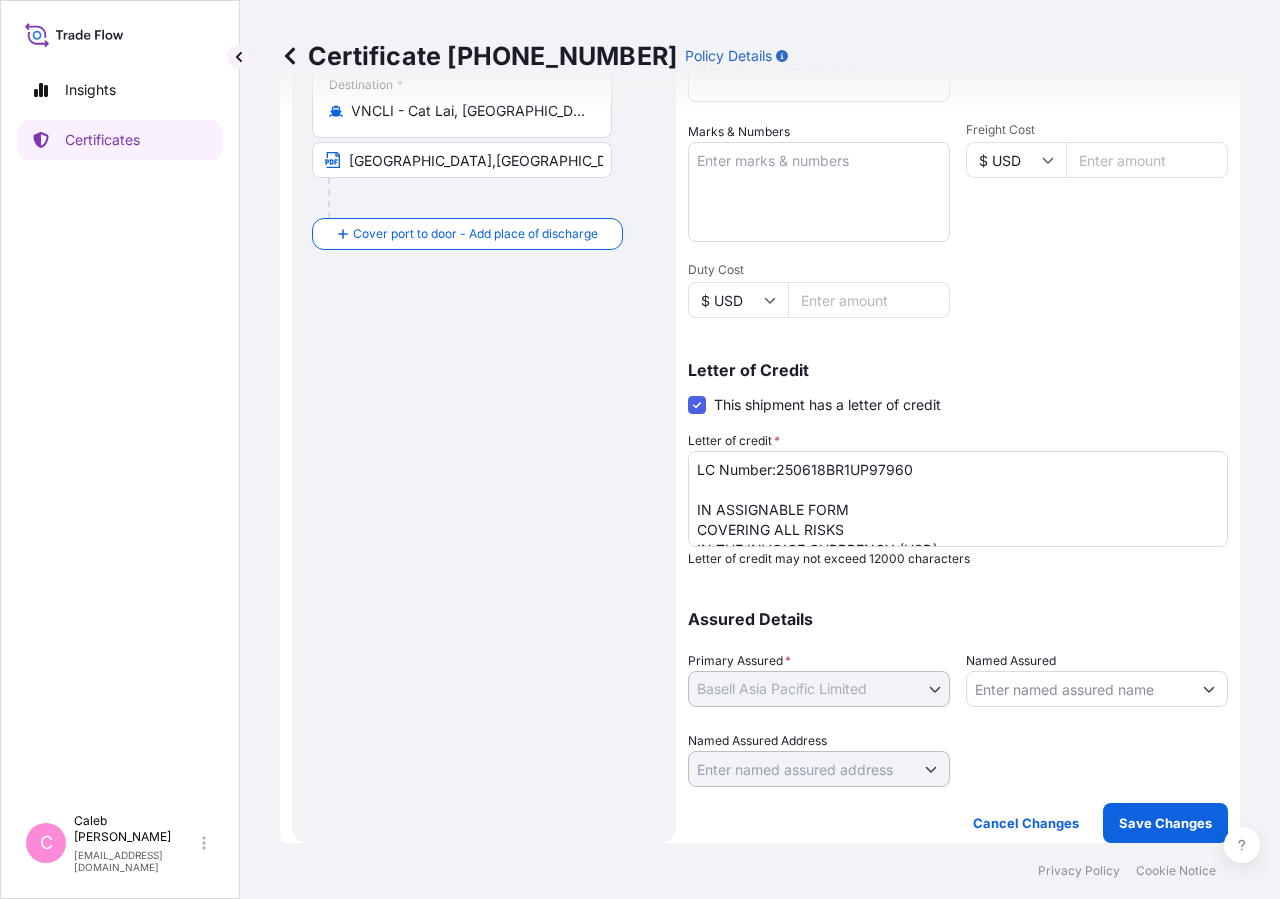 type on "SO# 5013131431" 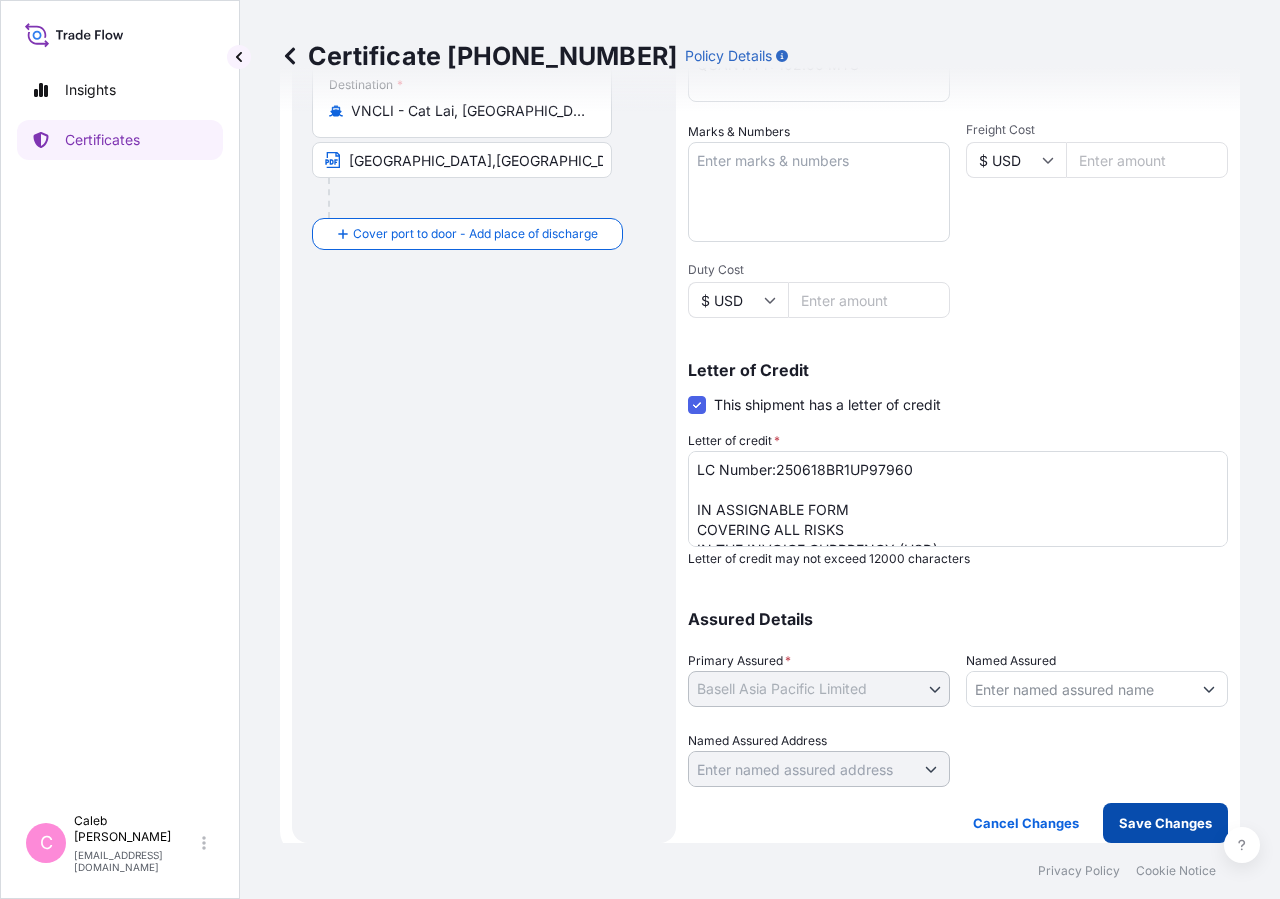 click on "Save Changes" at bounding box center [1165, 823] 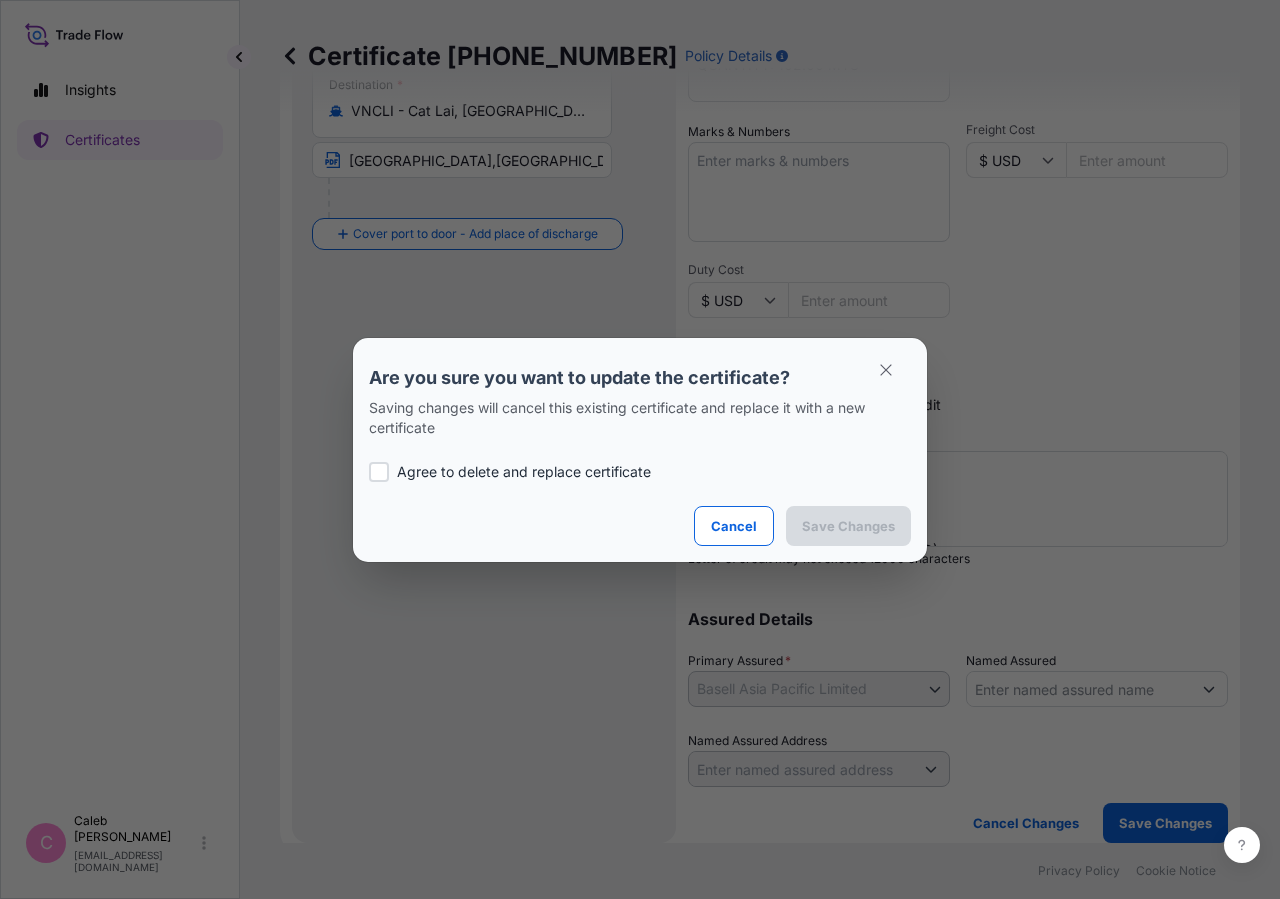 click on "Agree to delete and replace certificate" at bounding box center [524, 472] 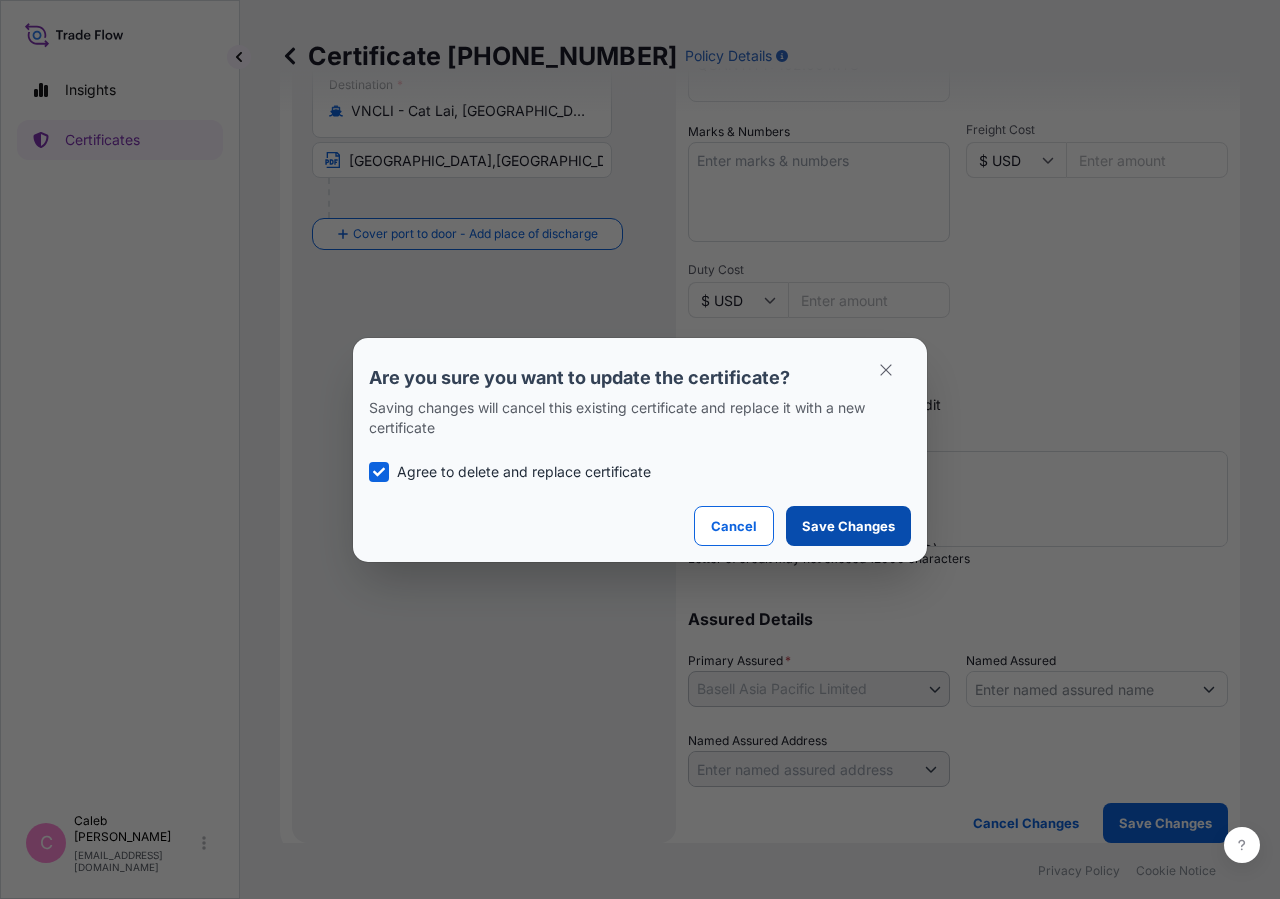 click on "Save Changes" at bounding box center (848, 526) 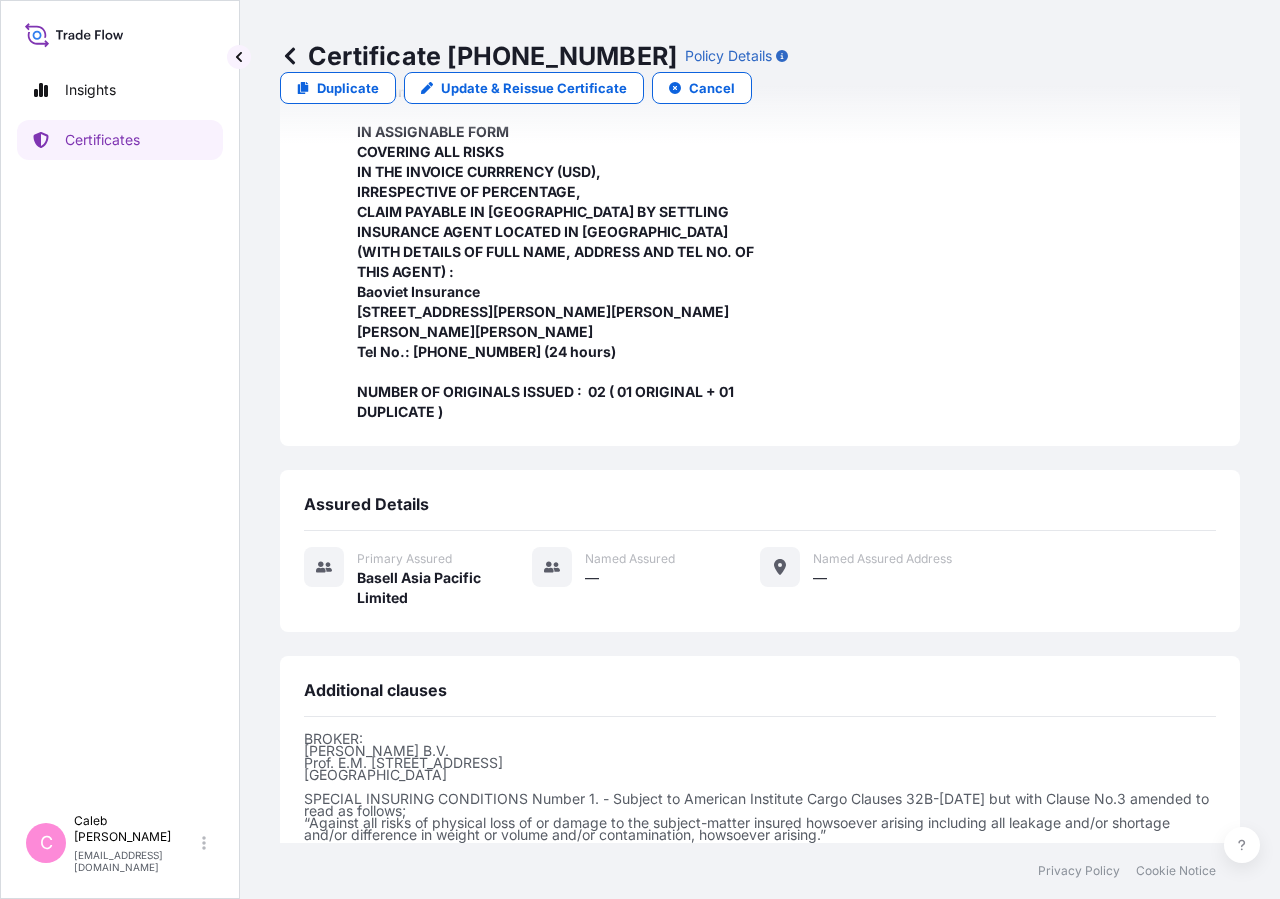 scroll, scrollTop: 778, scrollLeft: 0, axis: vertical 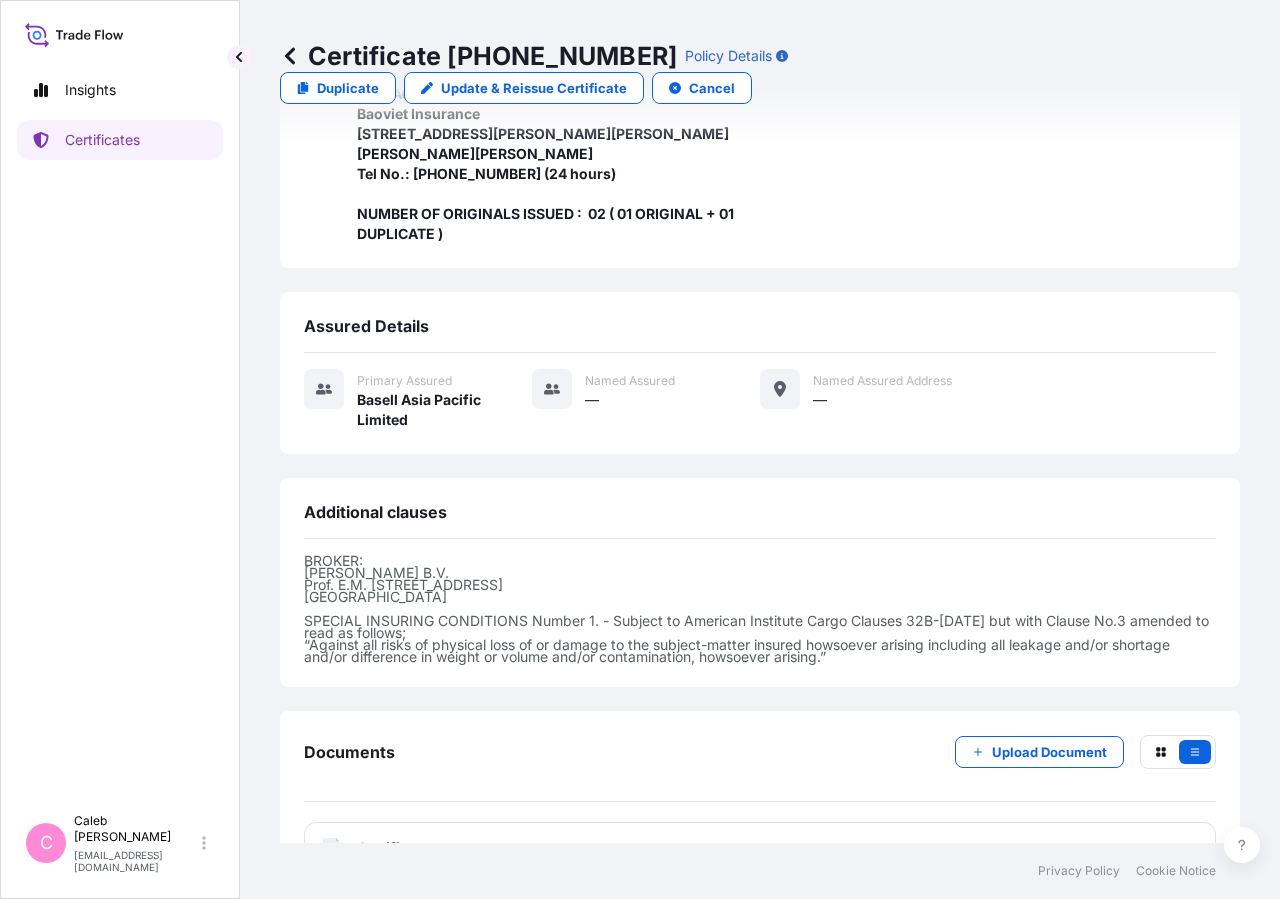 click on "Certificate" at bounding box center [393, 848] 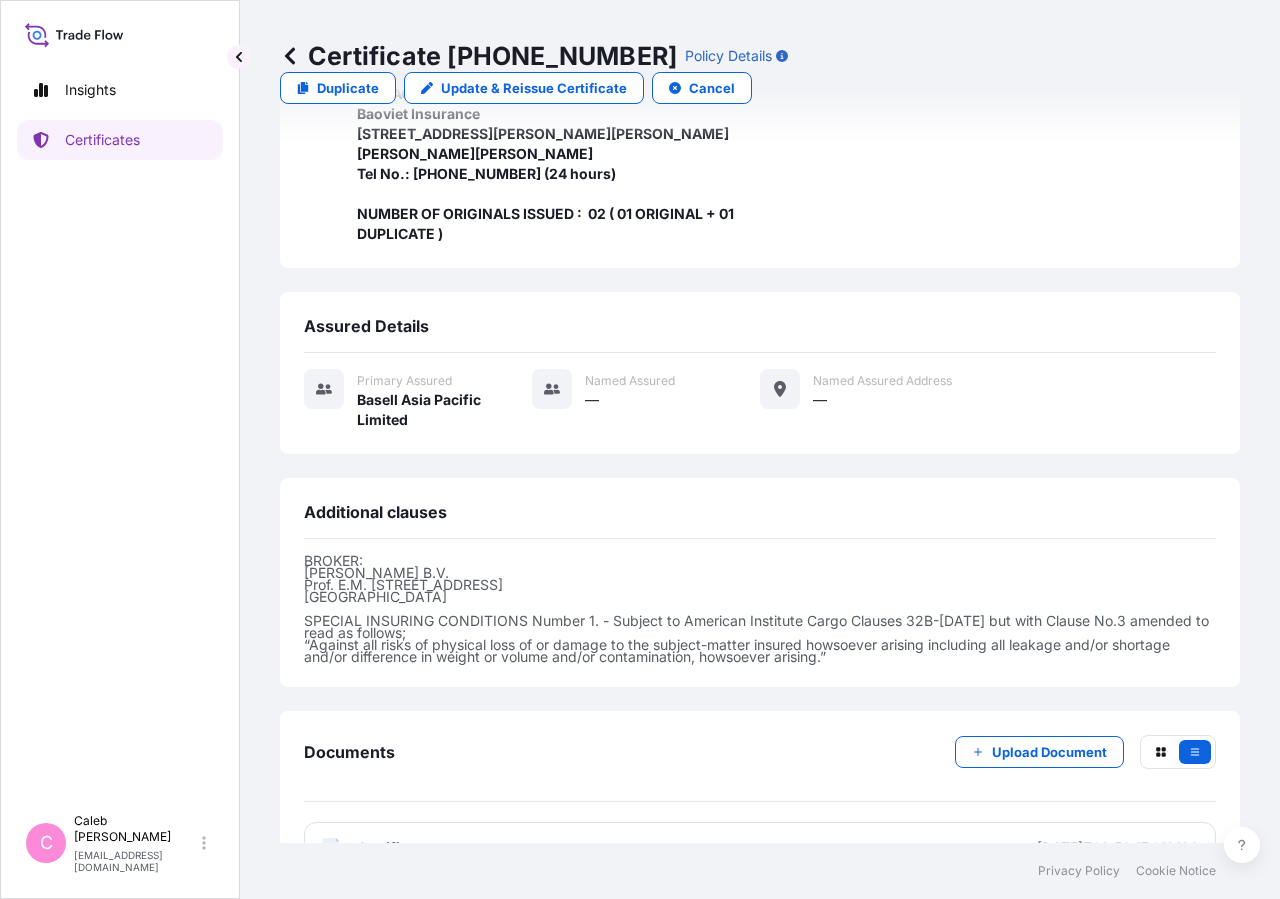 click on "PDF Certificate [DATE]T03:56:17.018126" at bounding box center [760, 848] 